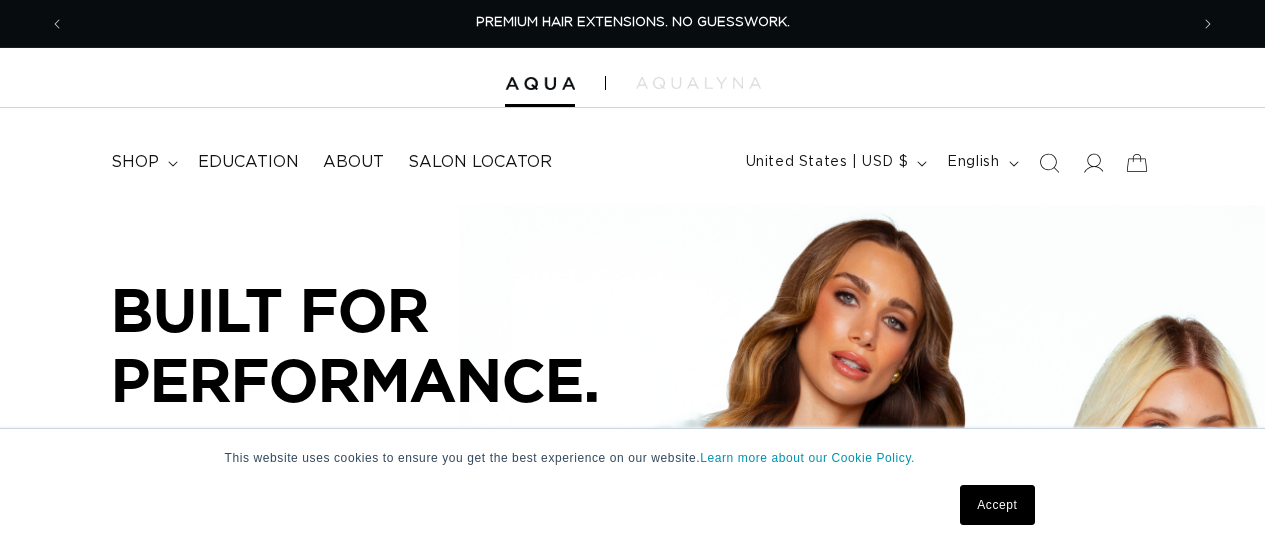 scroll, scrollTop: 0, scrollLeft: 0, axis: both 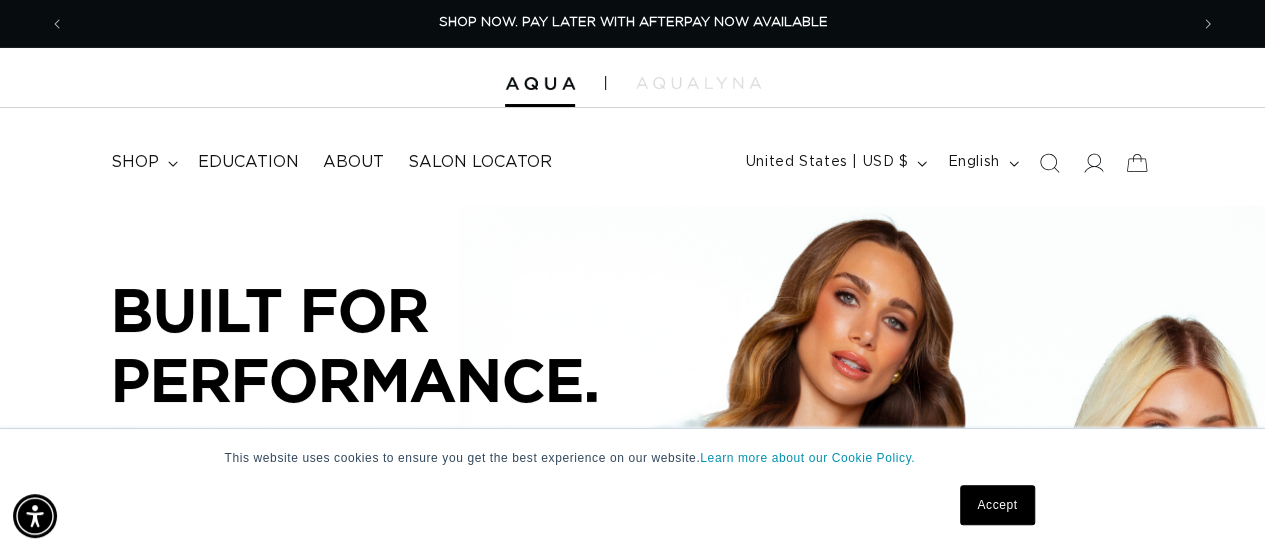 click on "Accept" at bounding box center [997, 505] 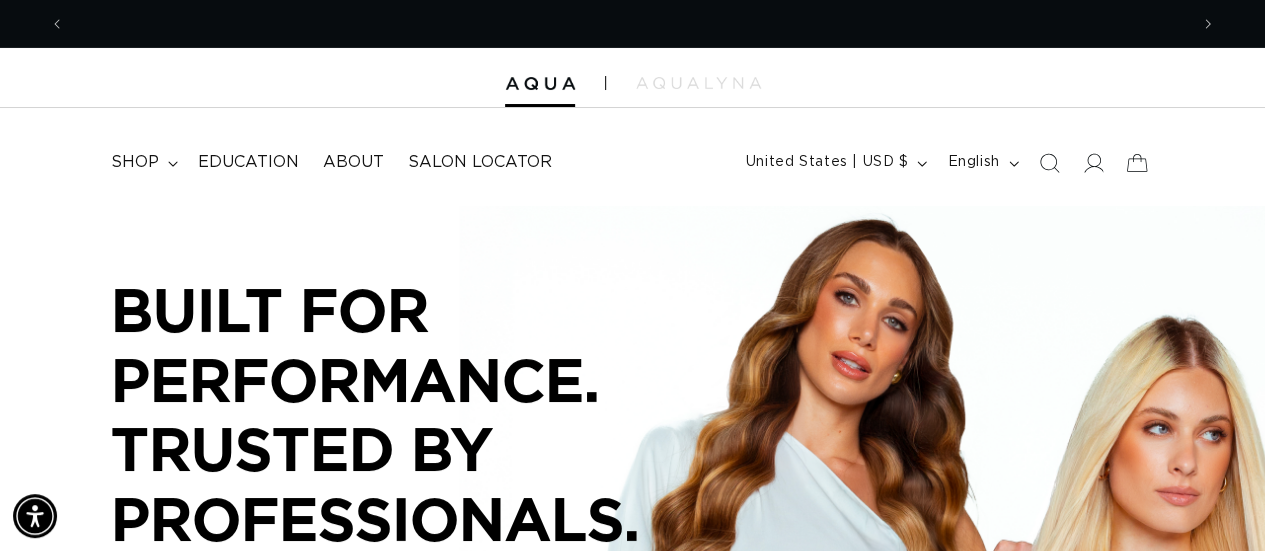 scroll, scrollTop: 192, scrollLeft: 0, axis: vertical 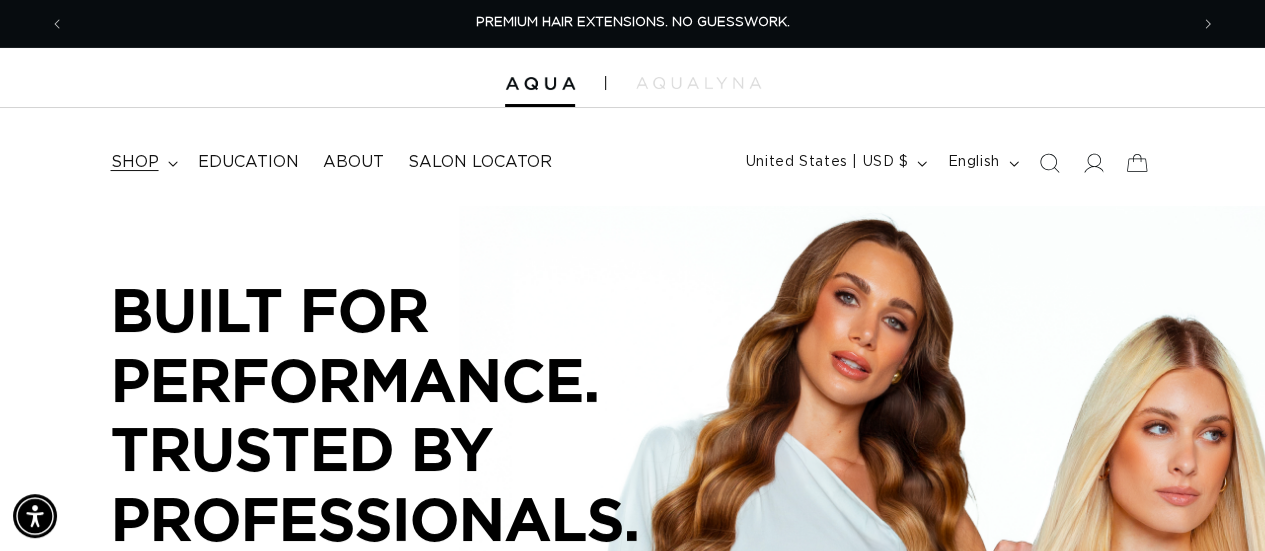 click 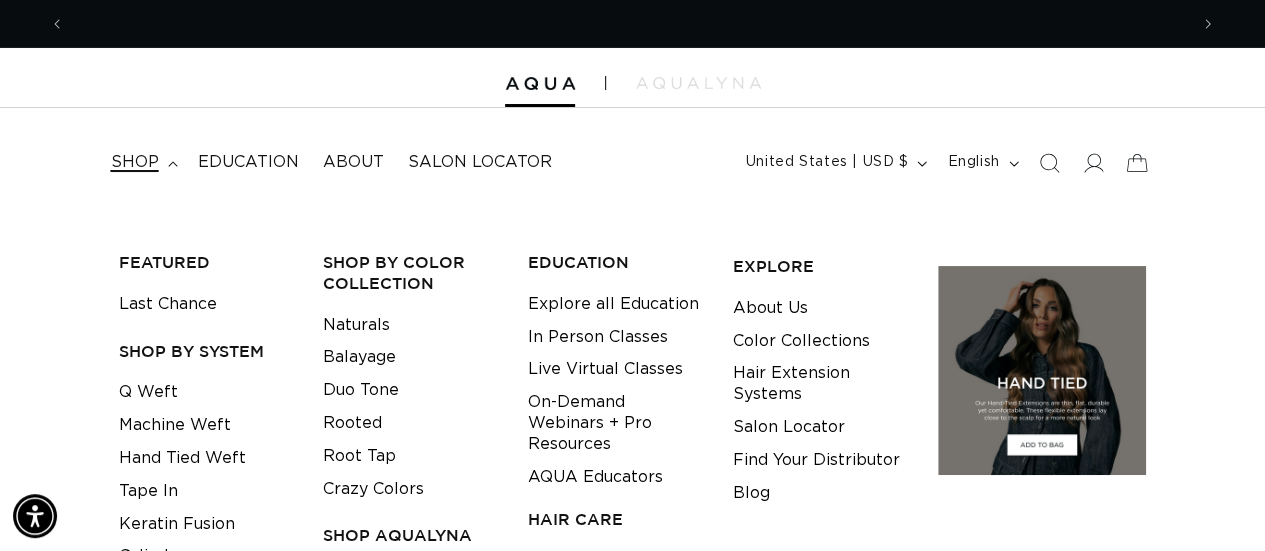 scroll, scrollTop: 0, scrollLeft: 1122, axis: horizontal 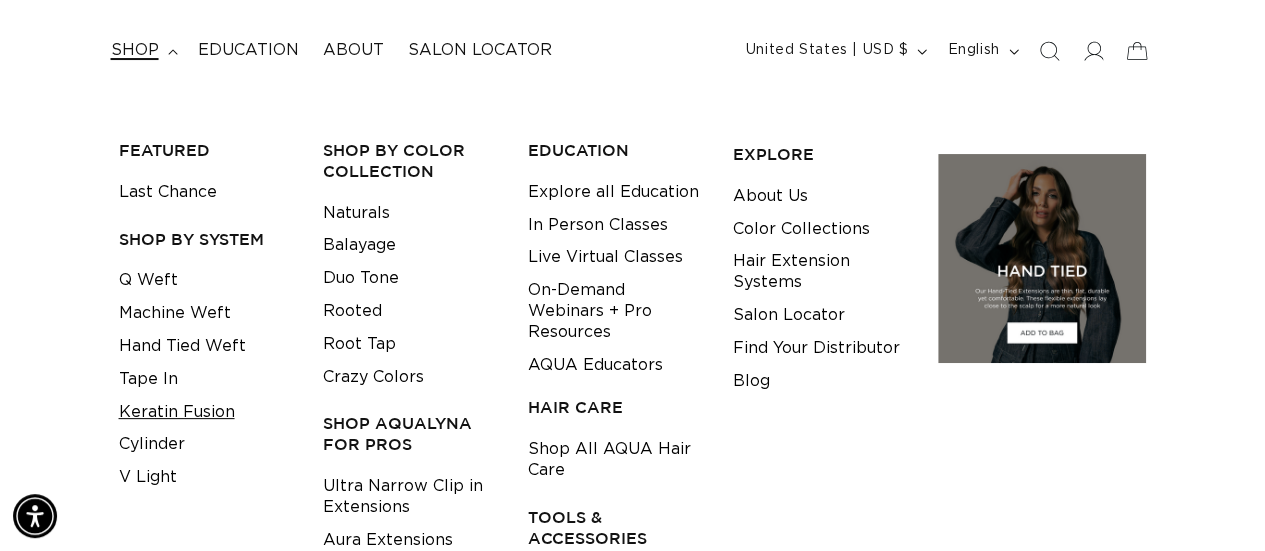 click on "Keratin Fusion" at bounding box center (177, 412) 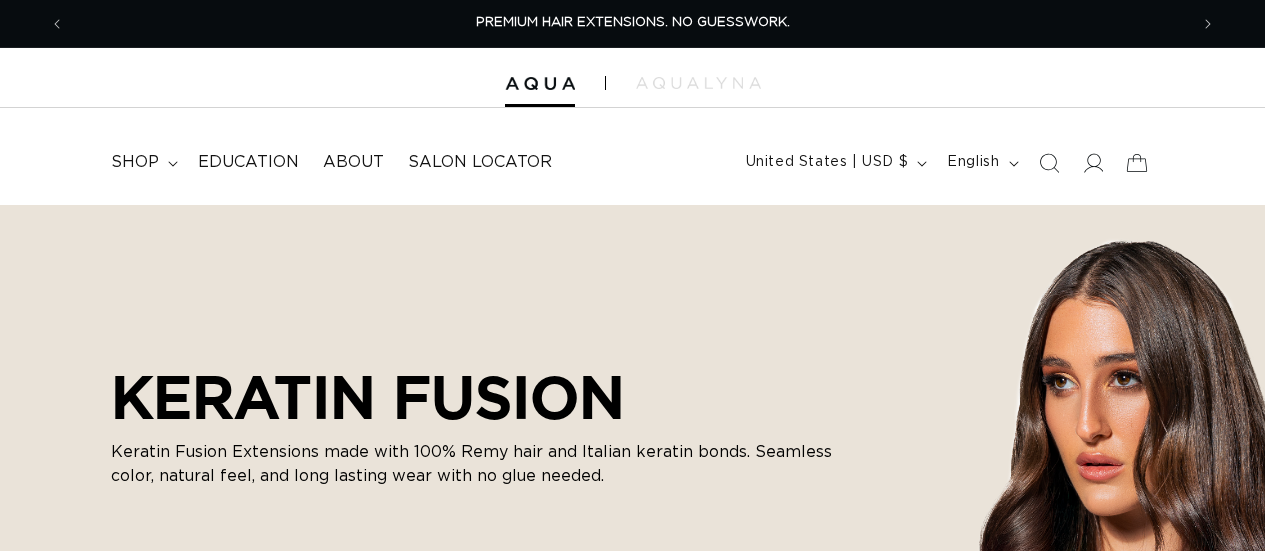 scroll, scrollTop: 0, scrollLeft: 0, axis: both 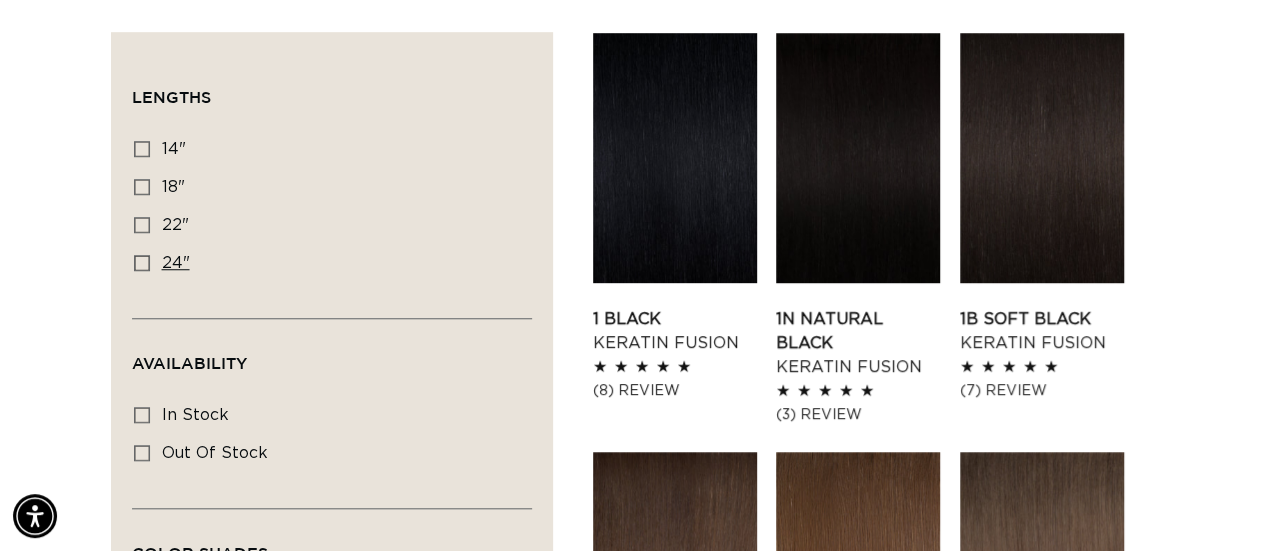 click 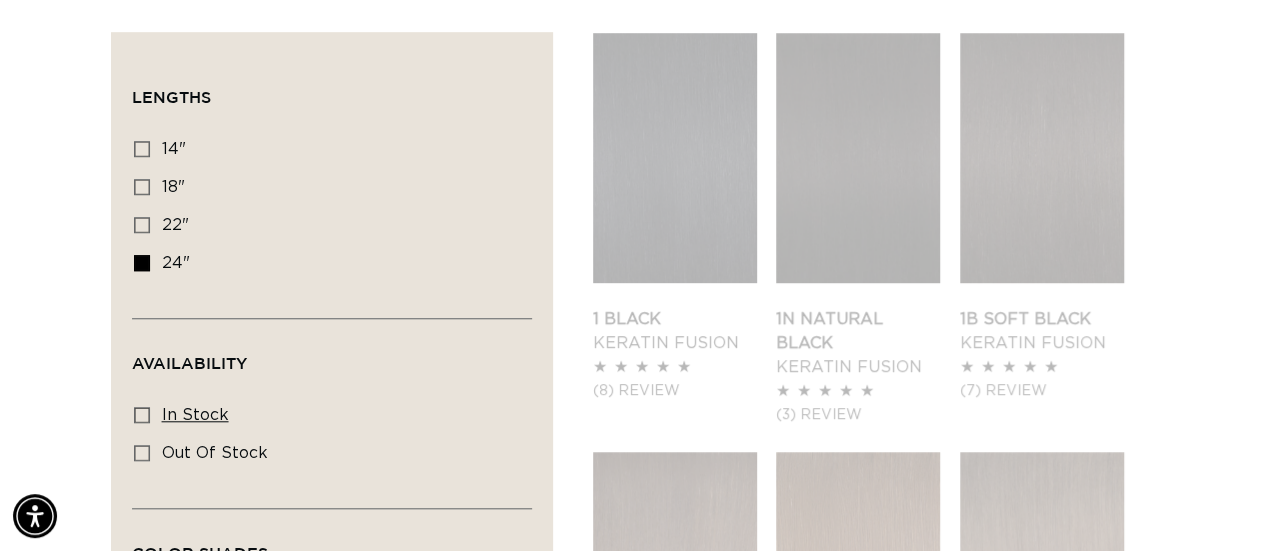 scroll, scrollTop: 0, scrollLeft: 2245, axis: horizontal 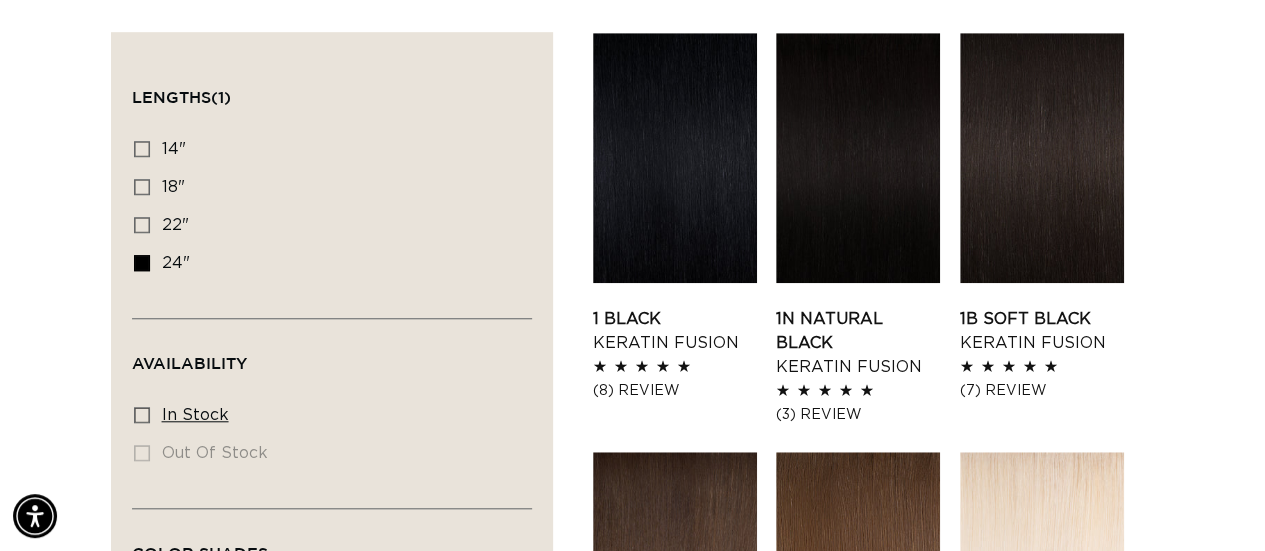 click 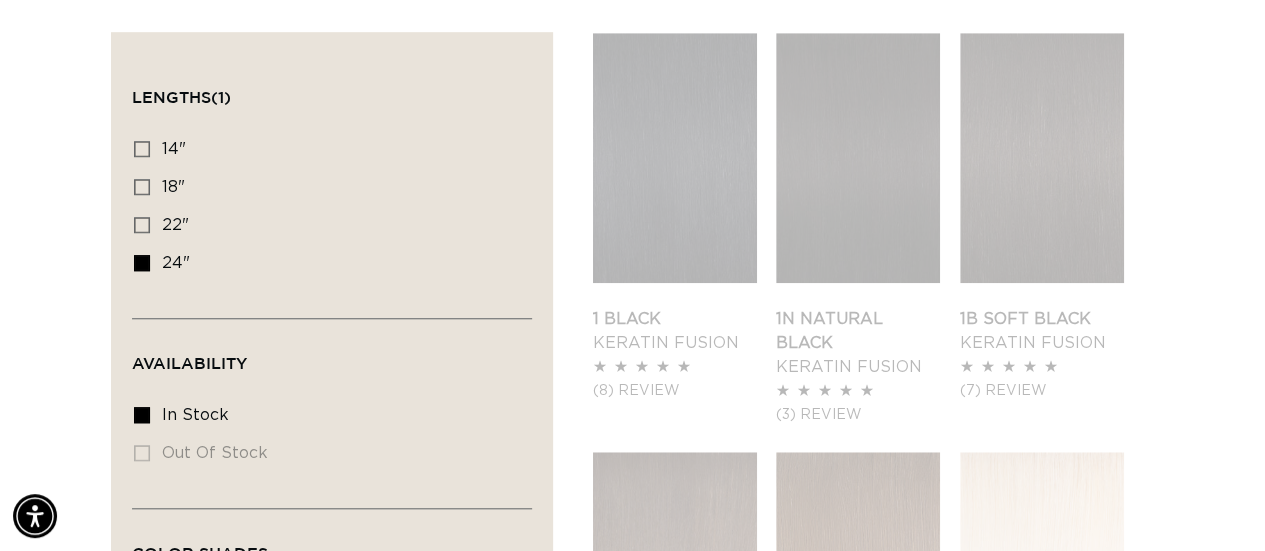scroll, scrollTop: 0, scrollLeft: 0, axis: both 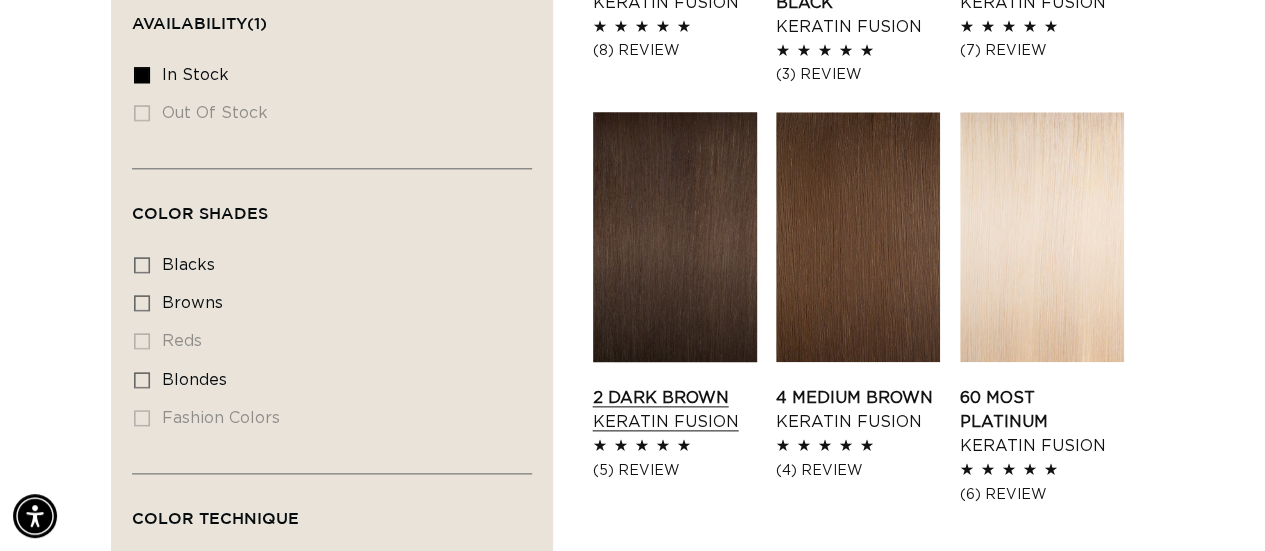 click on "2 Dark Brown
Keratin Fusion" at bounding box center [675, 410] 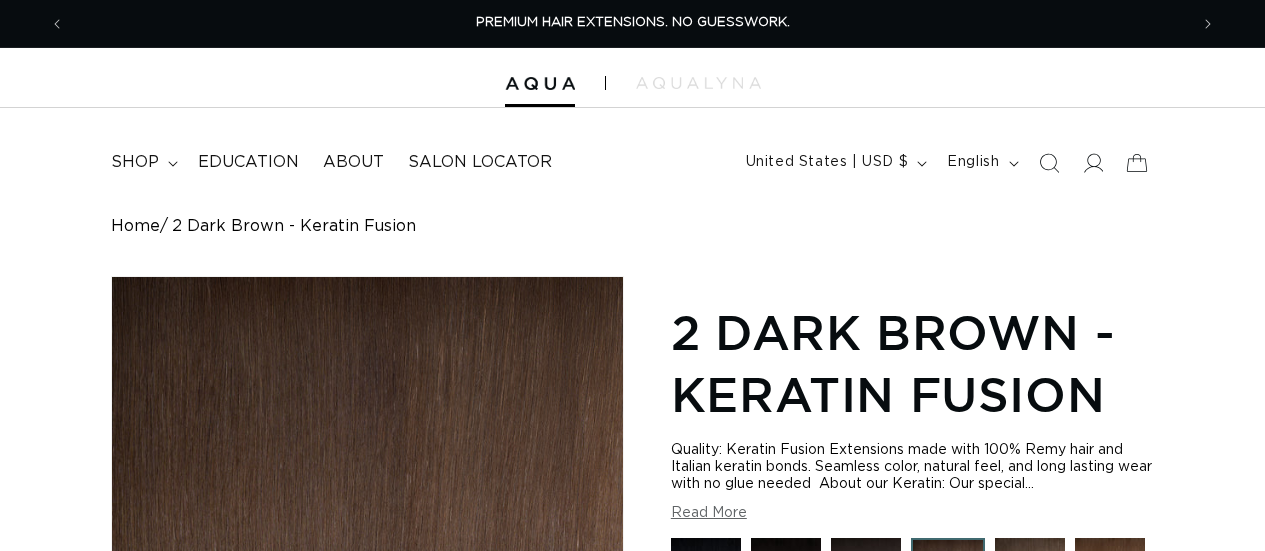 scroll, scrollTop: 0, scrollLeft: 0, axis: both 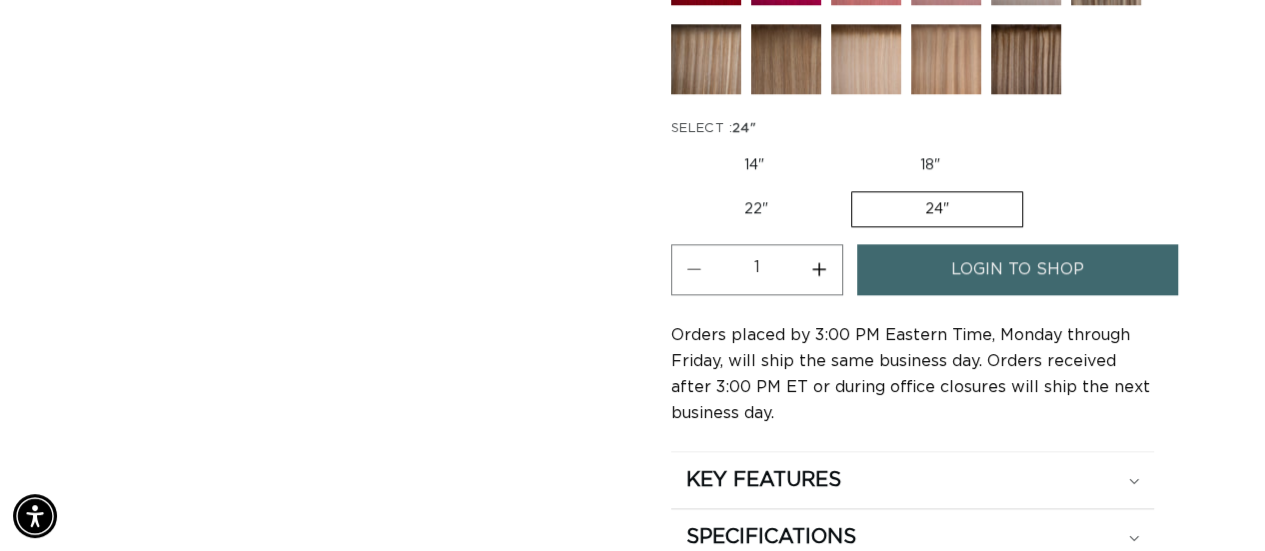 click on "Increase quantity for 2 Dark Brown - Keratin Fusion" at bounding box center (819, 269) 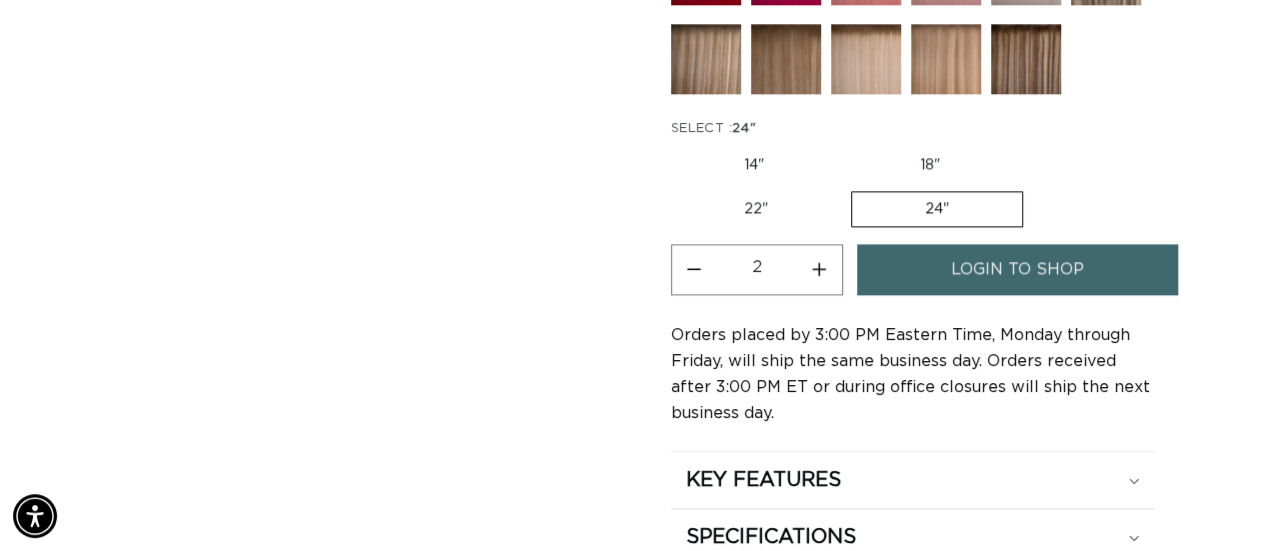 click on "Increase quantity for 2 Dark Brown - Keratin Fusion" at bounding box center [819, 269] 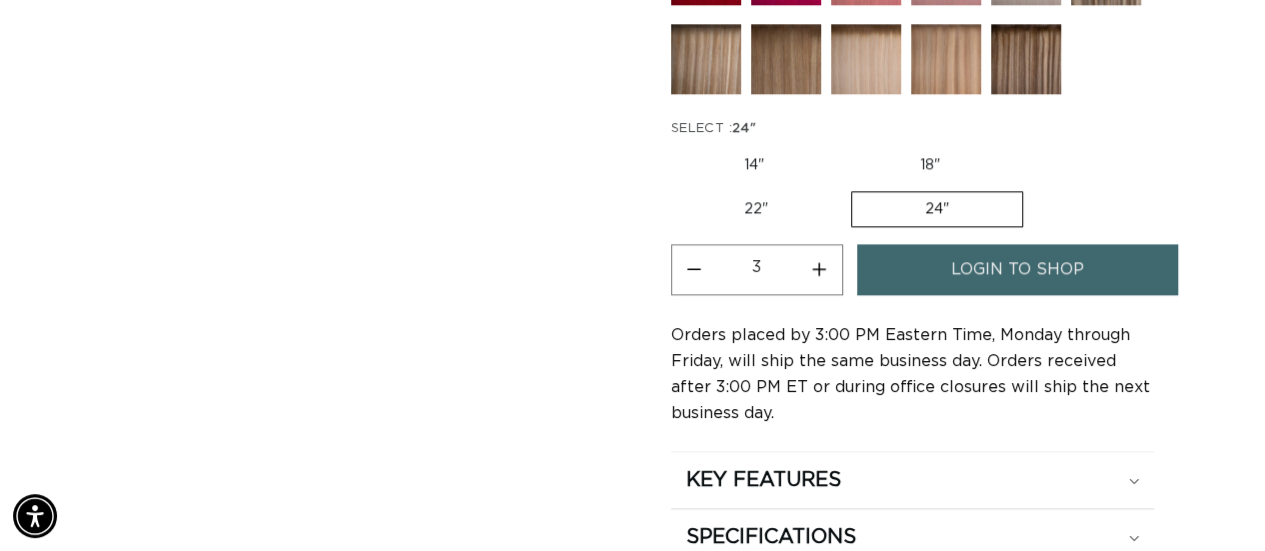 click on "Increase quantity for 2 Dark Brown - Keratin Fusion" at bounding box center [819, 269] 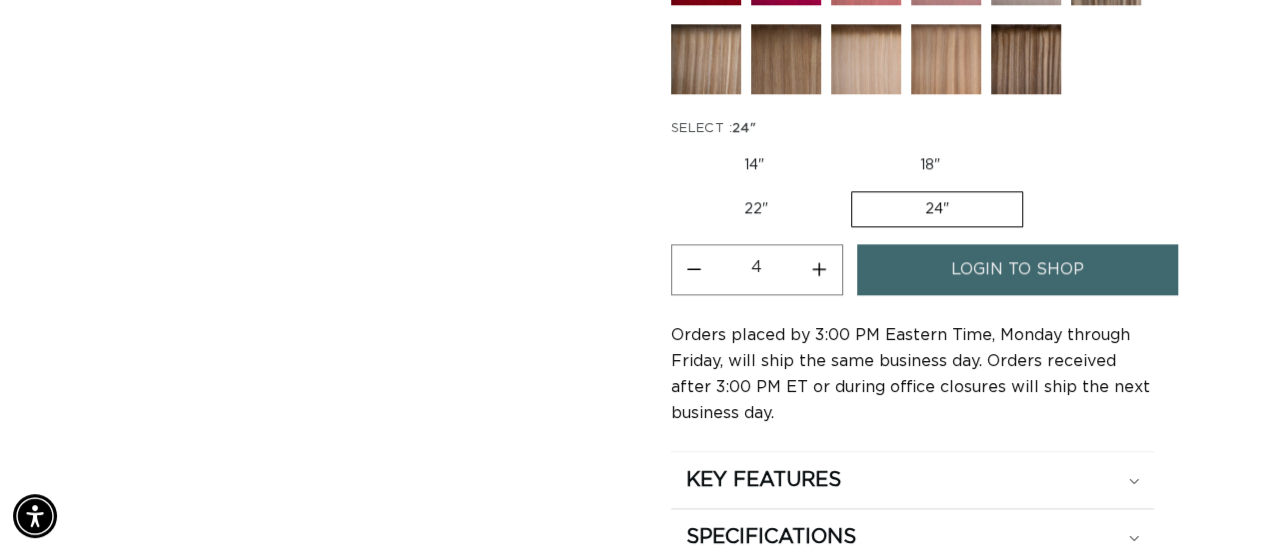 click on "Increase quantity for 2 Dark Brown - Keratin Fusion" at bounding box center (819, 269) 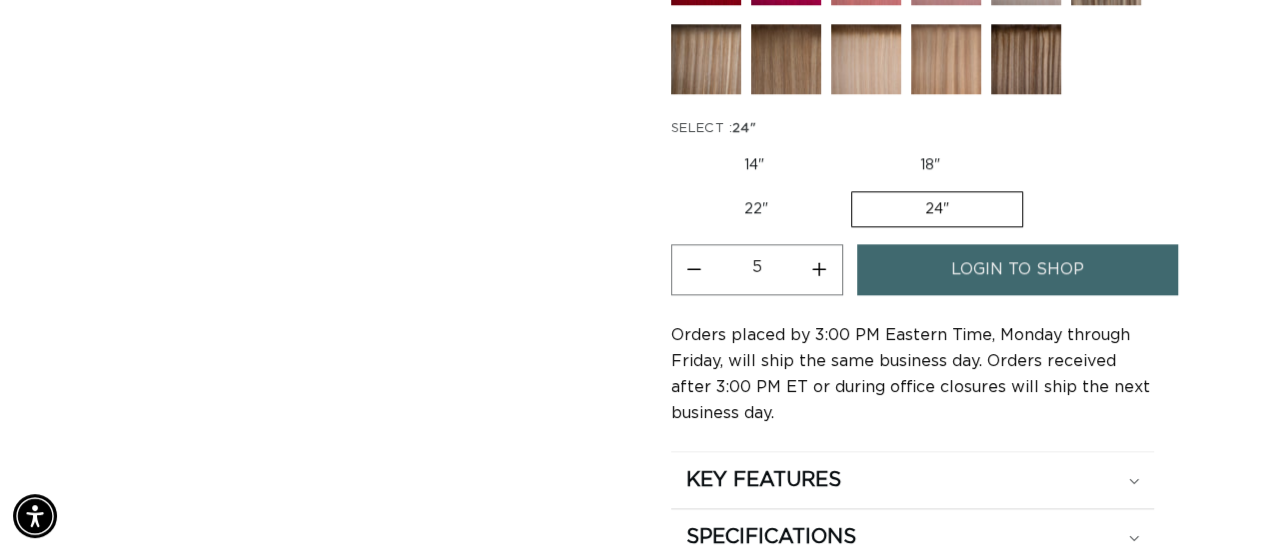click on "login to shop" at bounding box center (1017, 269) 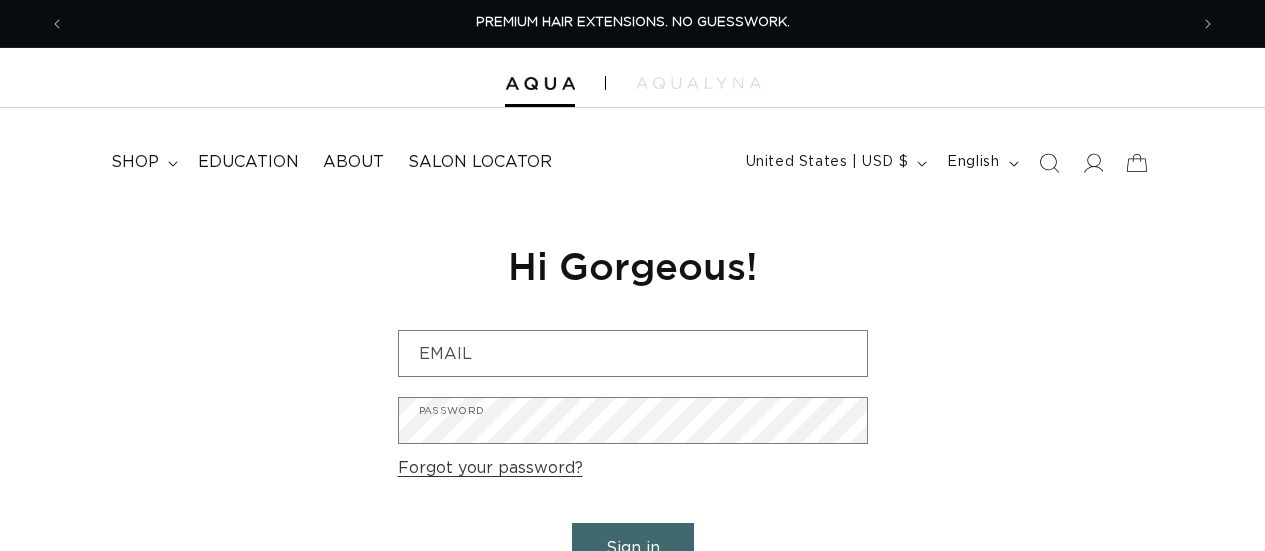 scroll, scrollTop: 0, scrollLeft: 0, axis: both 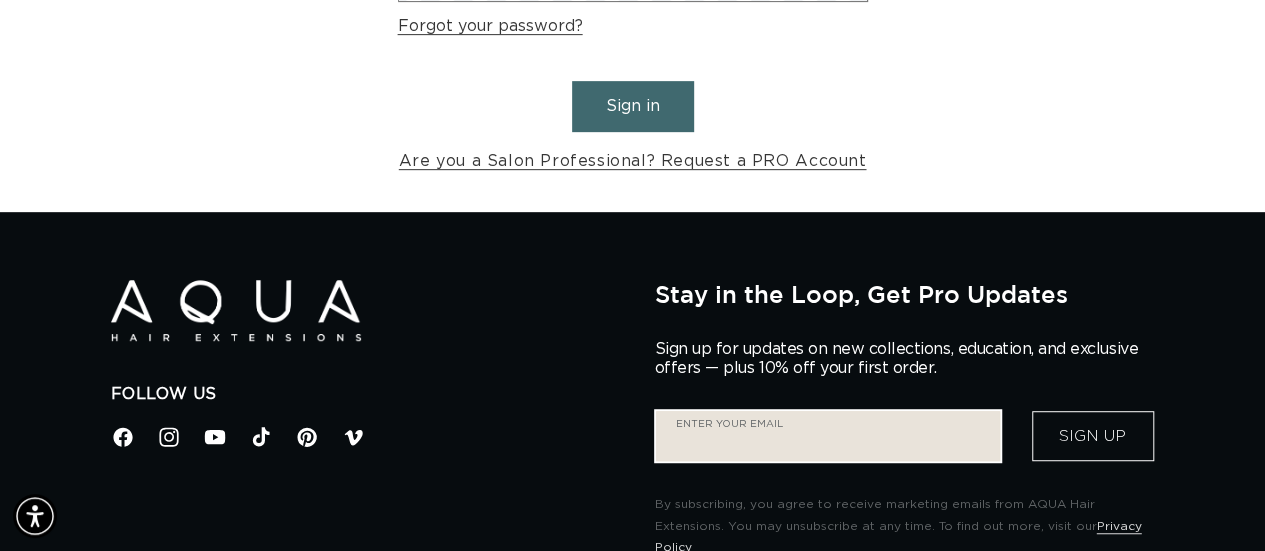 click on "Enter your email" at bounding box center [828, 436] 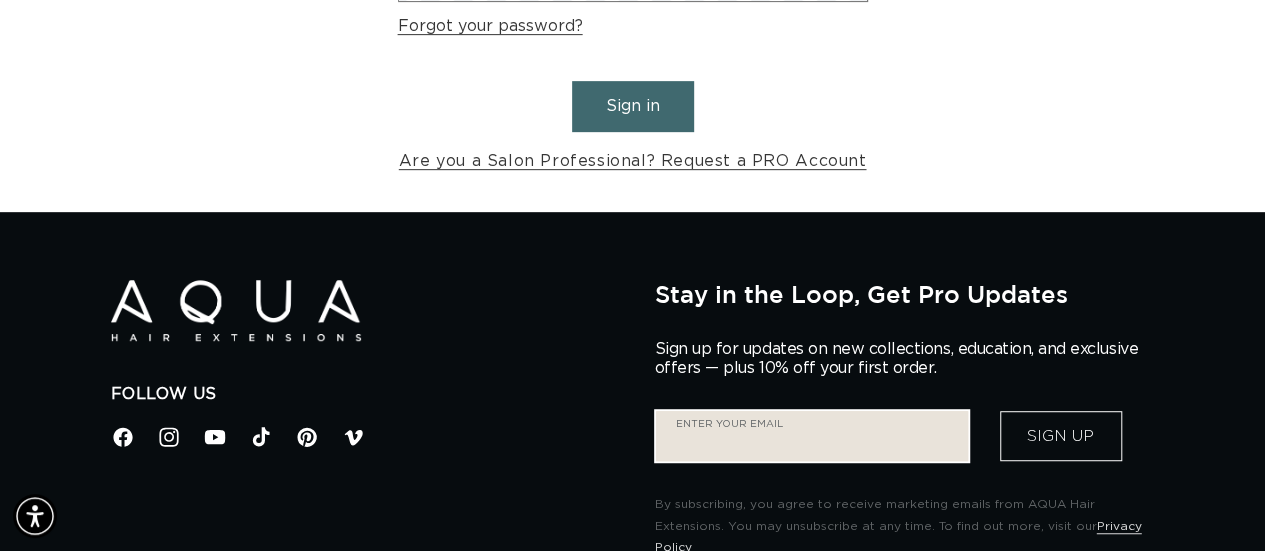 scroll, scrollTop: 0, scrollLeft: 2245, axis: horizontal 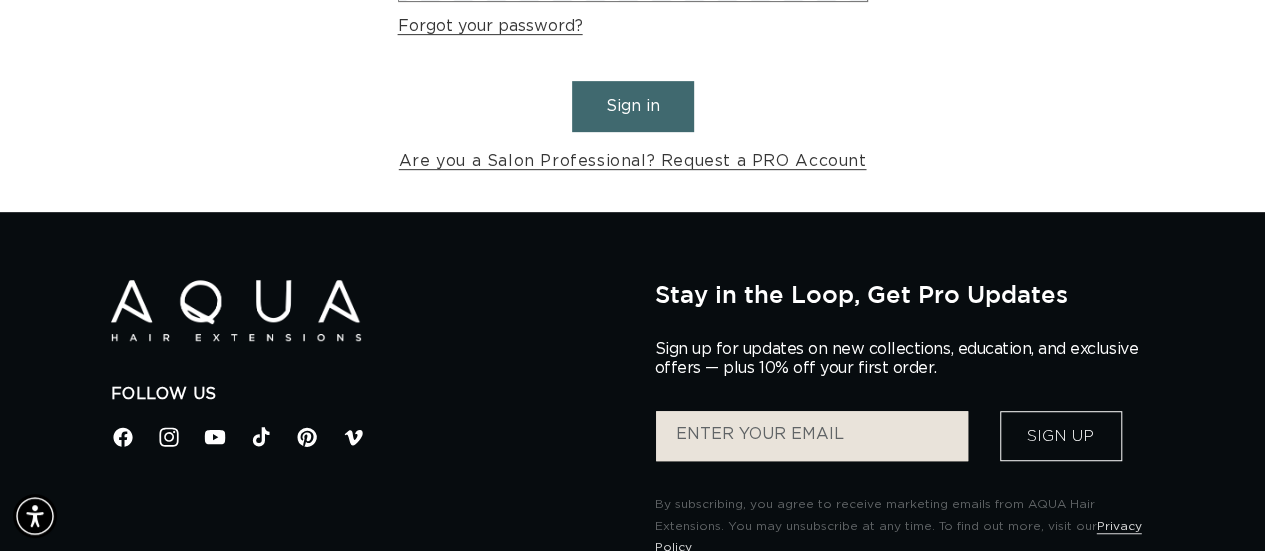 click on "Stay in the Loop, Get Pro Updates
Sign up for updates on new collections, education, and exclusive offers — plus  10% off your first order.
Enter your email
Sign Up
By subscribing, you agree to receive marketing emails from AQUA Hair Extensions. You may unsubscribe at any time. To find out more, visit our  Privacy Policy" at bounding box center (905, 419) 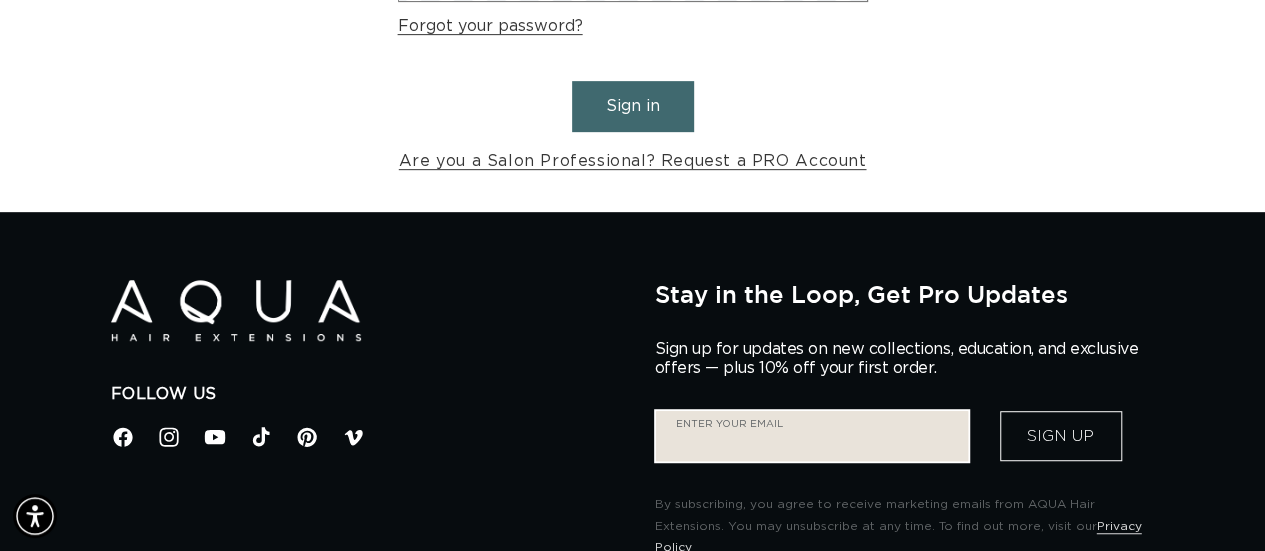 click on "Enter your email" at bounding box center [812, 436] 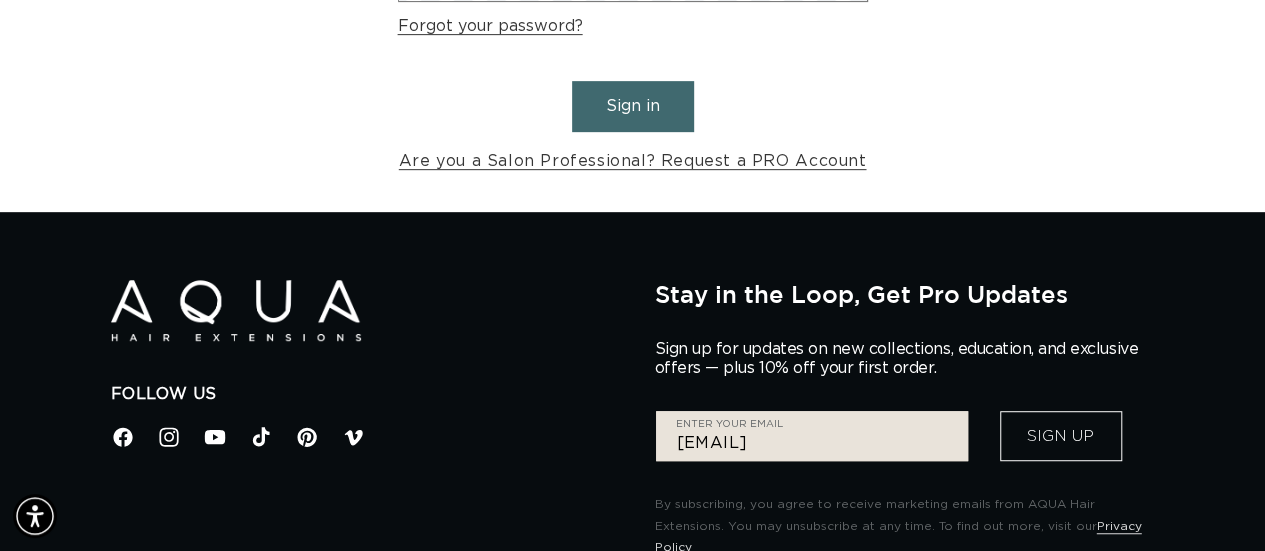 drag, startPoint x: 999, startPoint y: 442, endPoint x: 1263, endPoint y: 203, distance: 356.11374 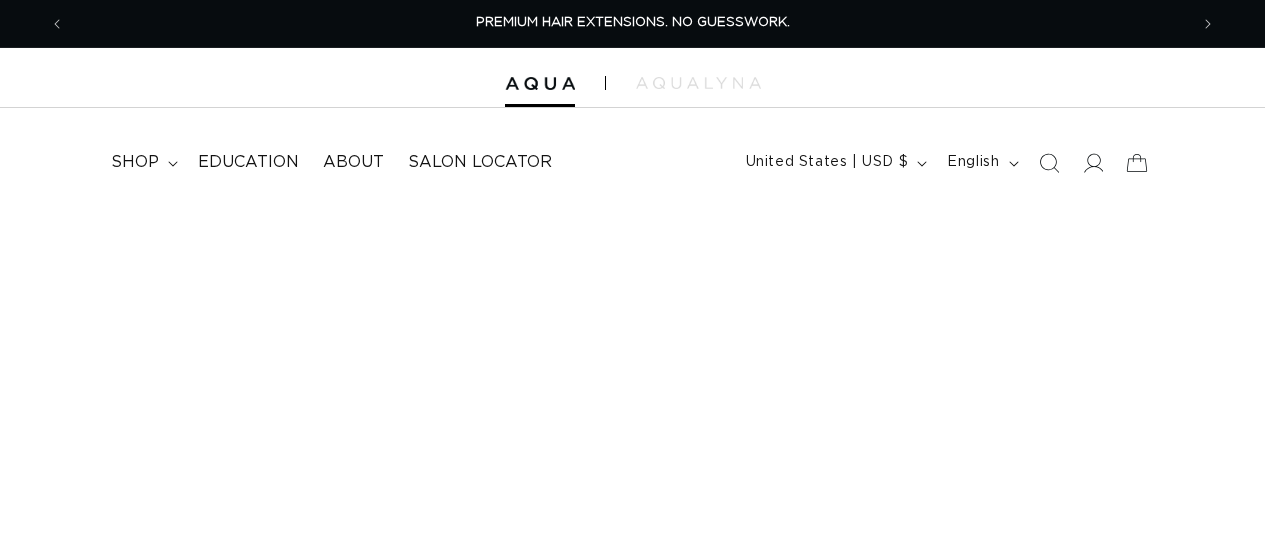 scroll, scrollTop: 4897, scrollLeft: 0, axis: vertical 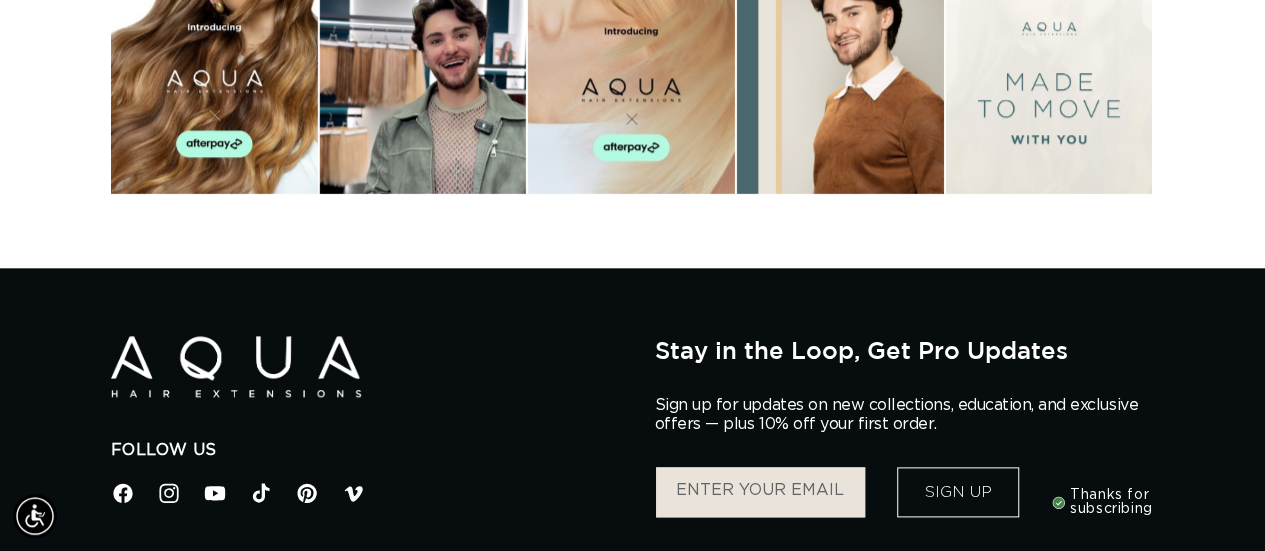 click on "Sign Up" at bounding box center [958, 492] 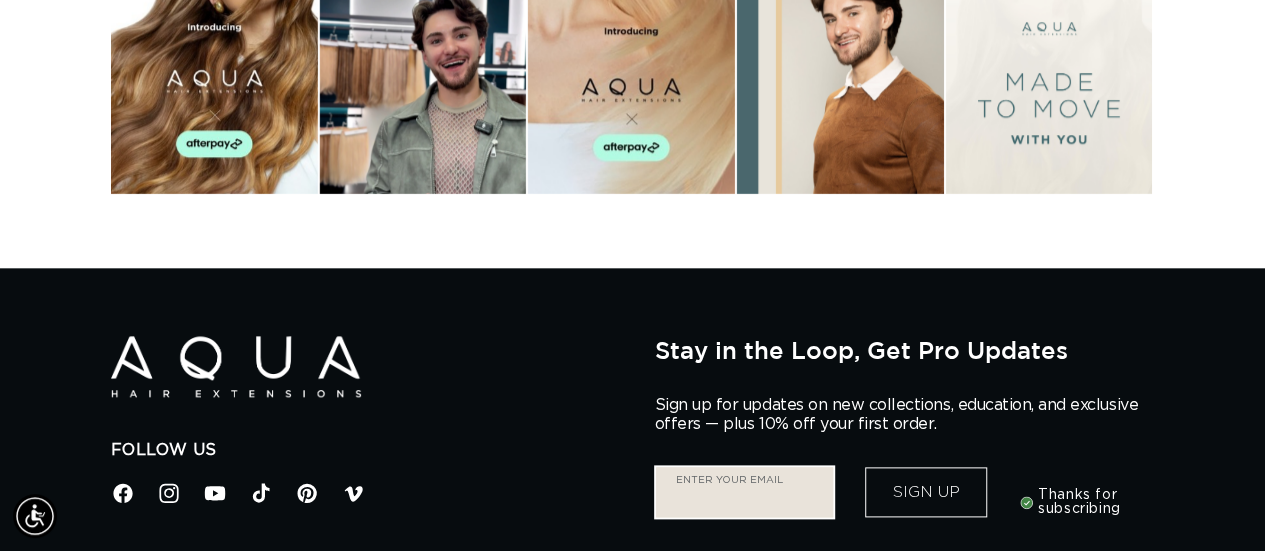 scroll, scrollTop: 0, scrollLeft: 0, axis: both 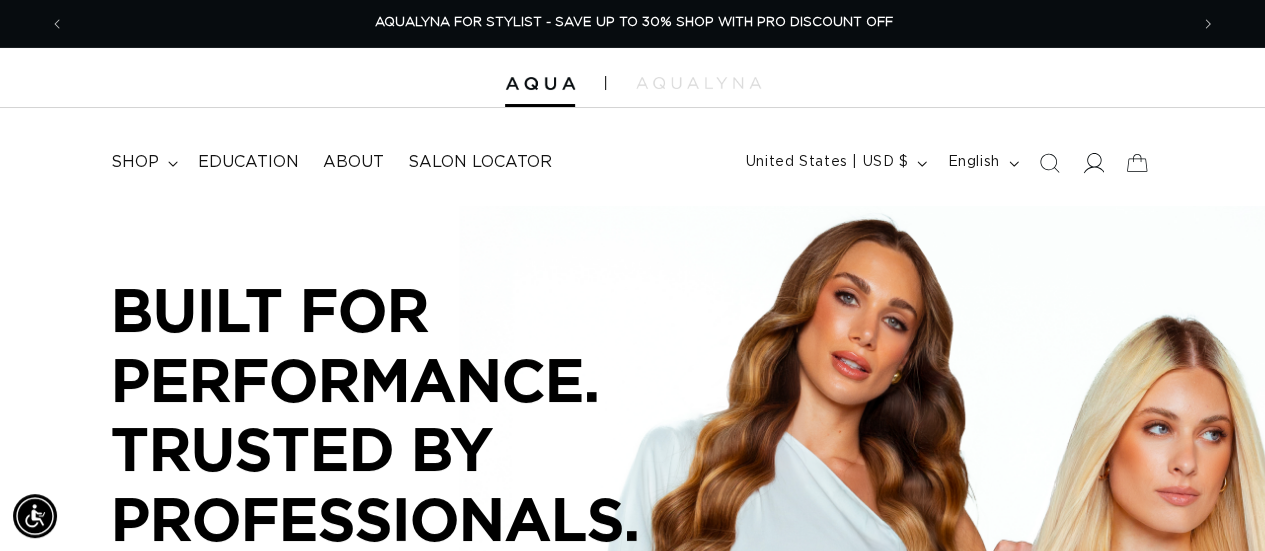 click 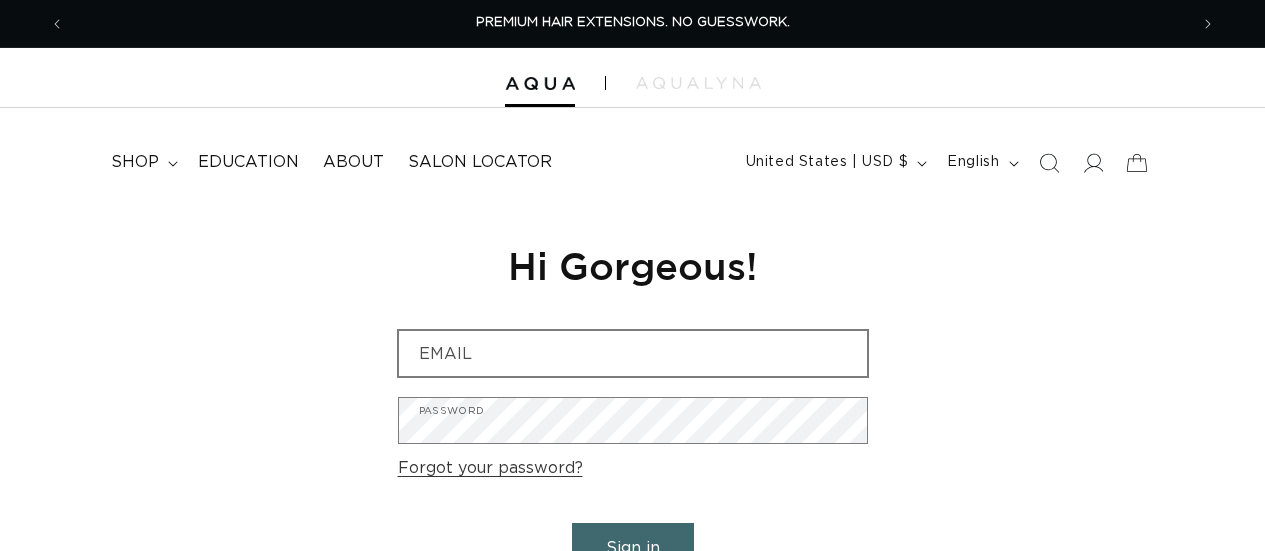 scroll, scrollTop: 0, scrollLeft: 0, axis: both 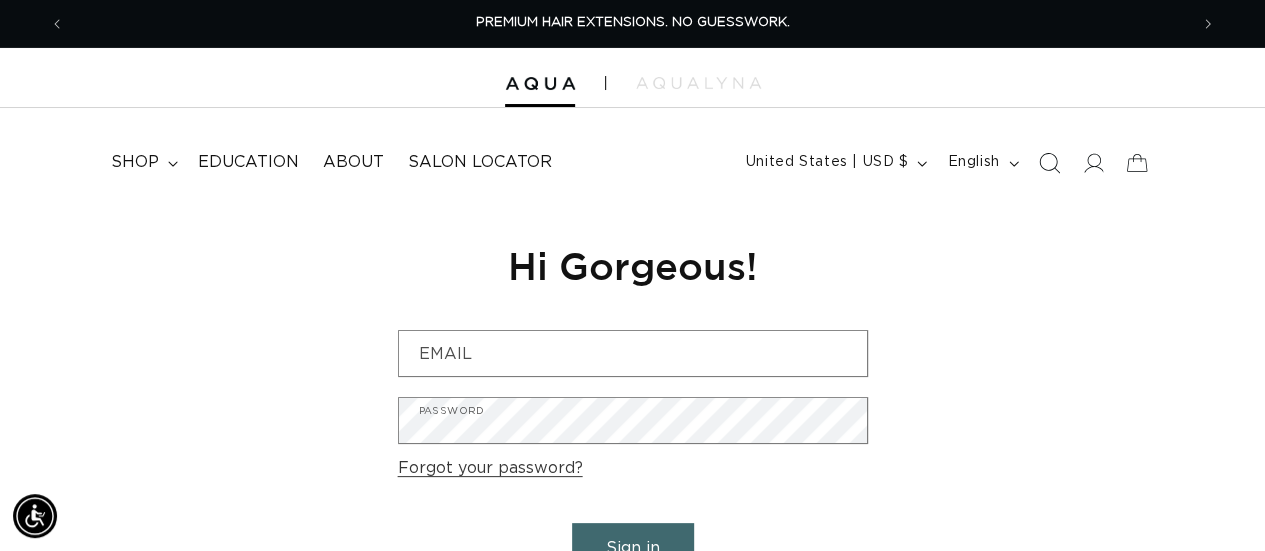 click 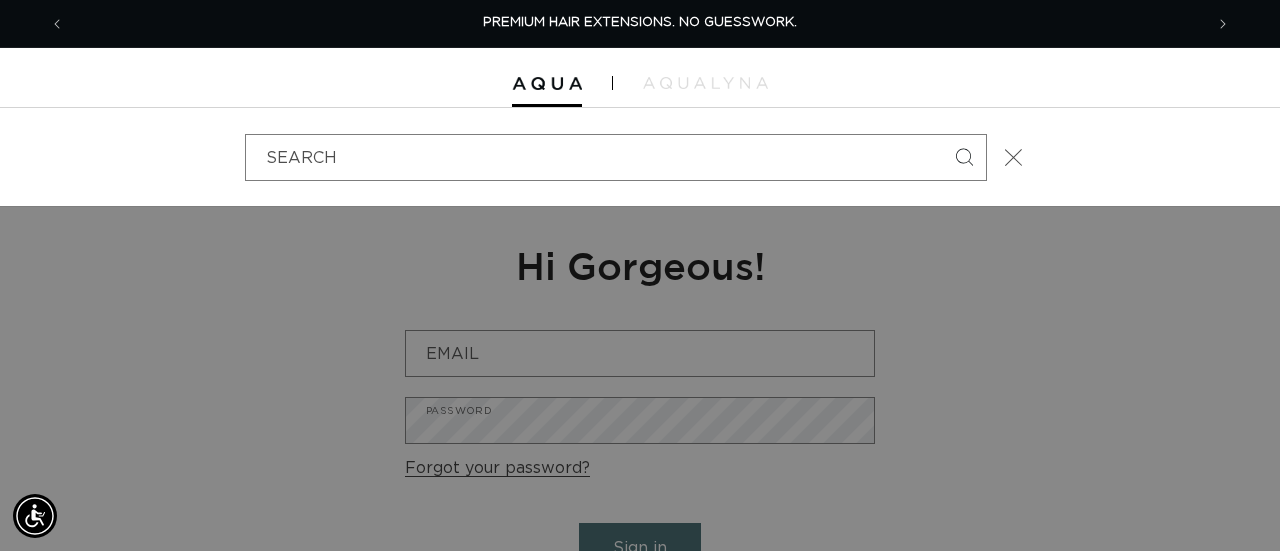 click 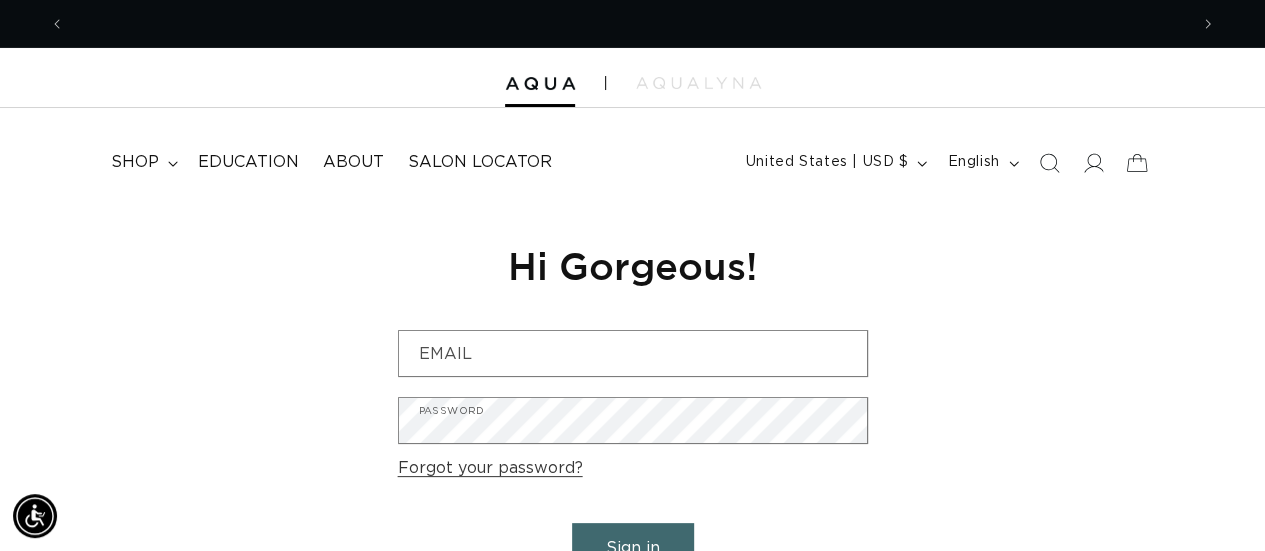 scroll, scrollTop: 0, scrollLeft: 2245, axis: horizontal 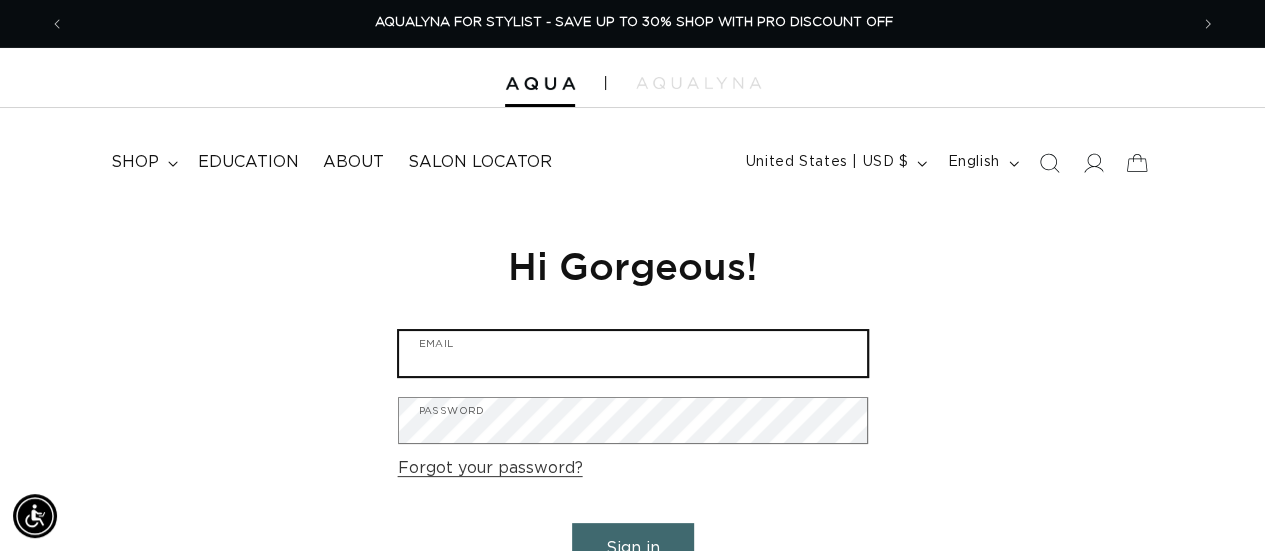click on "Email" at bounding box center [633, 353] 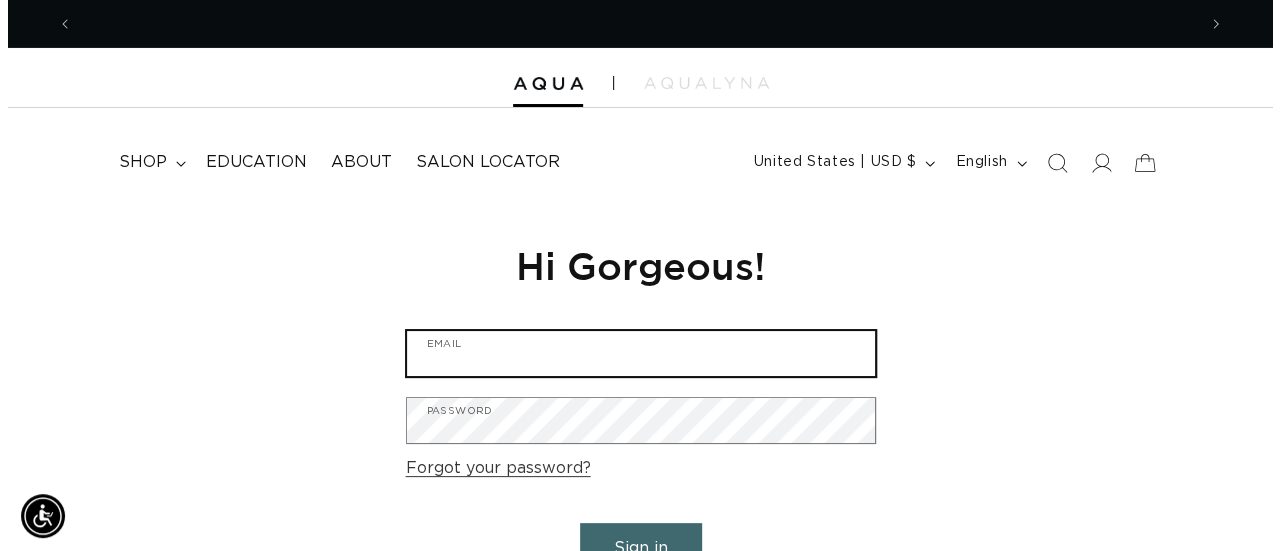 scroll, scrollTop: 0, scrollLeft: 0, axis: both 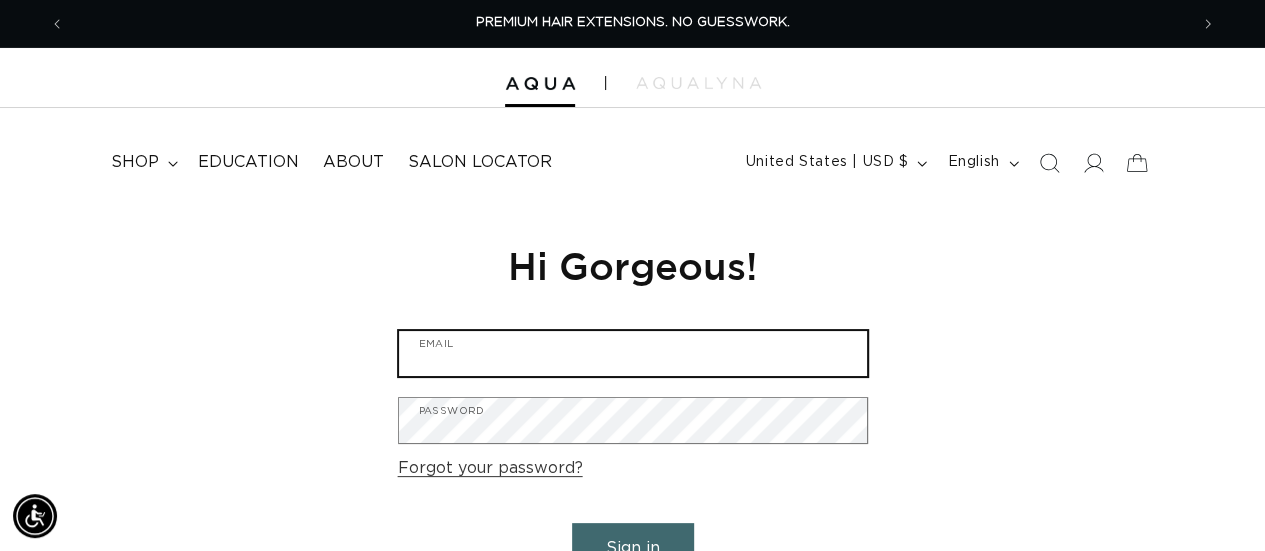 type on "[EMAIL]" 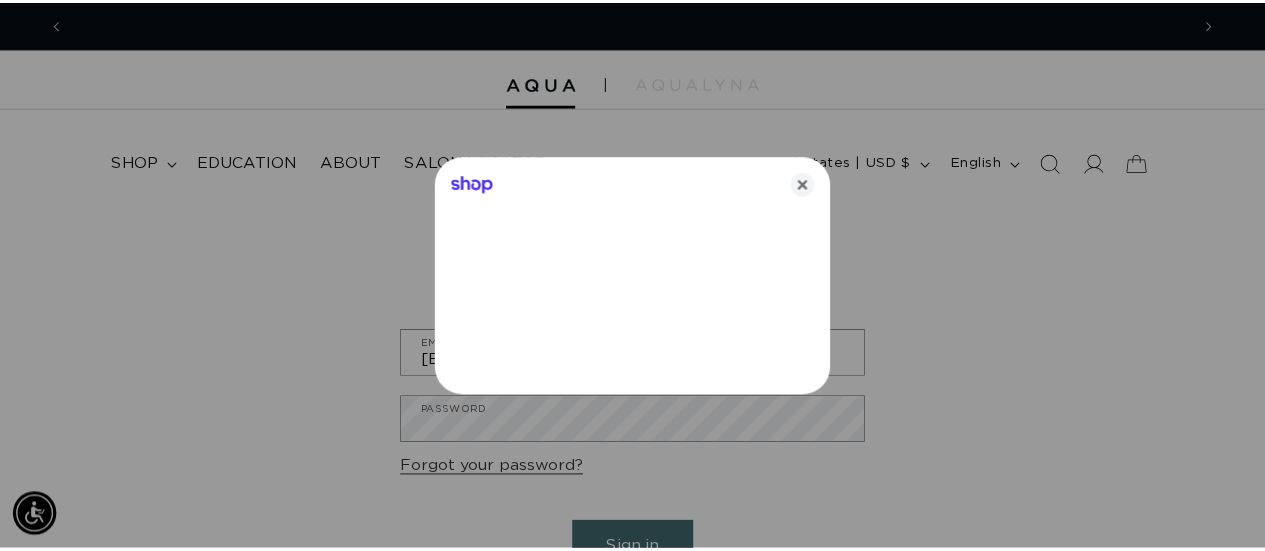 scroll, scrollTop: 0, scrollLeft: 1138, axis: horizontal 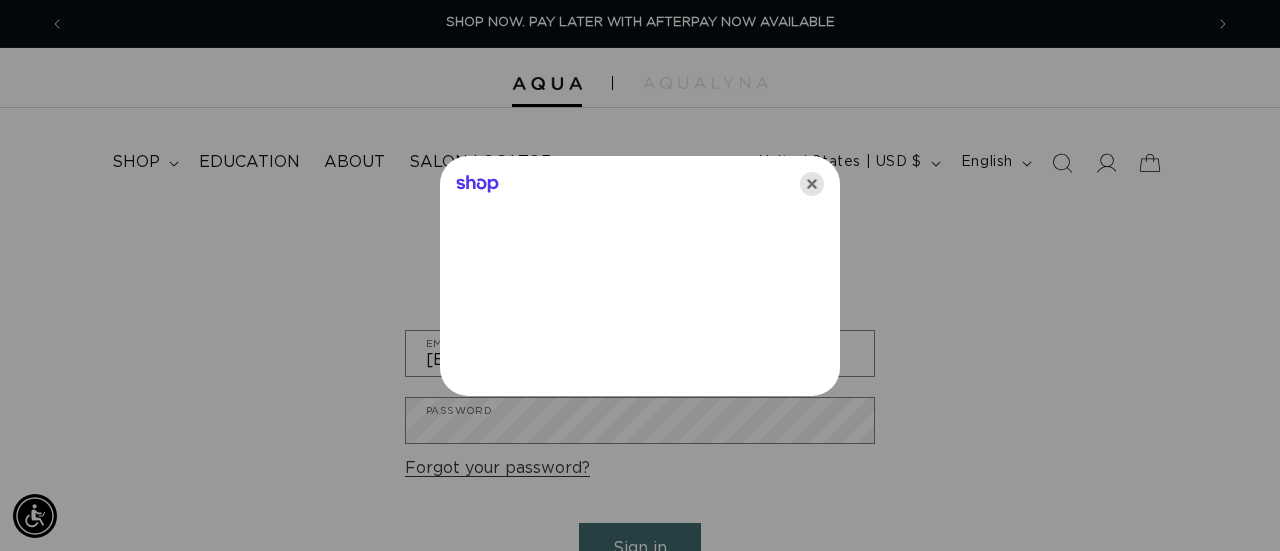 click 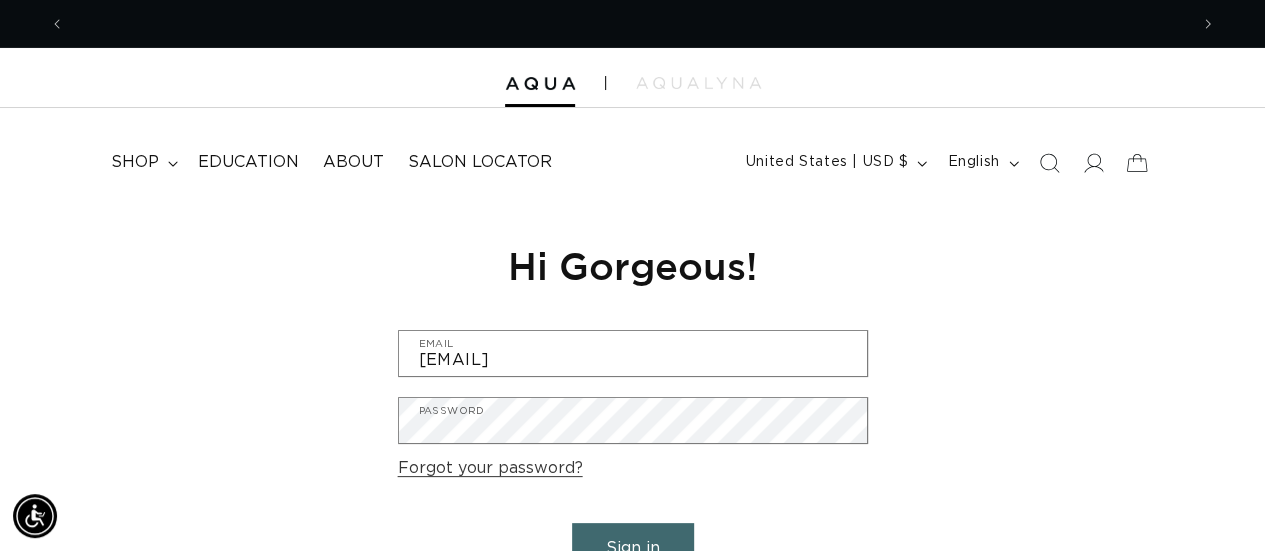 scroll, scrollTop: 0, scrollLeft: 2245, axis: horizontal 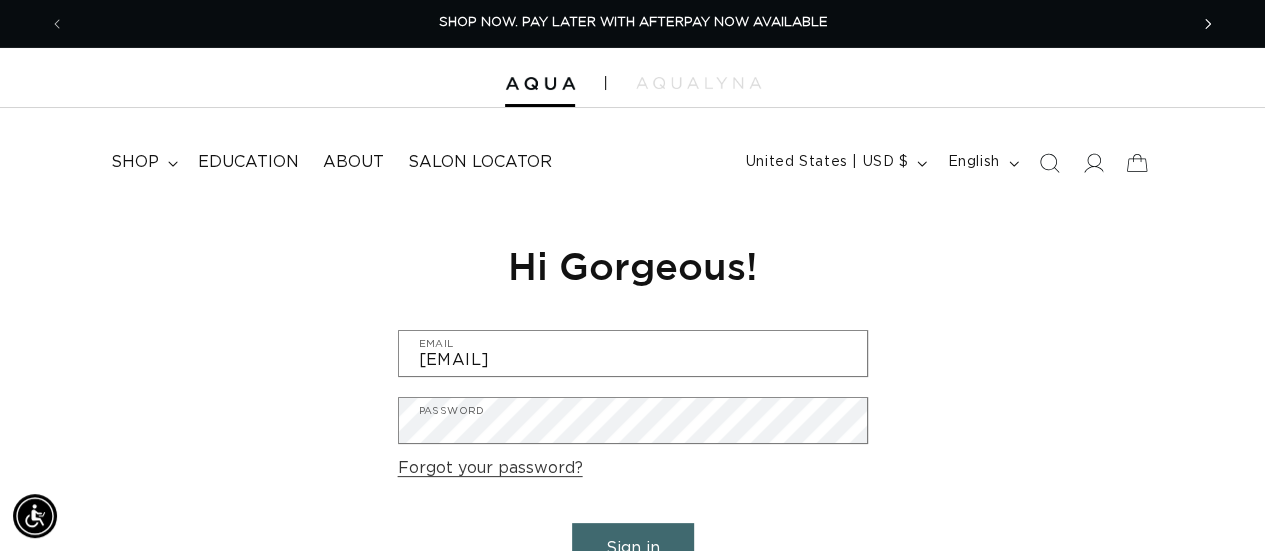click at bounding box center (1208, 24) 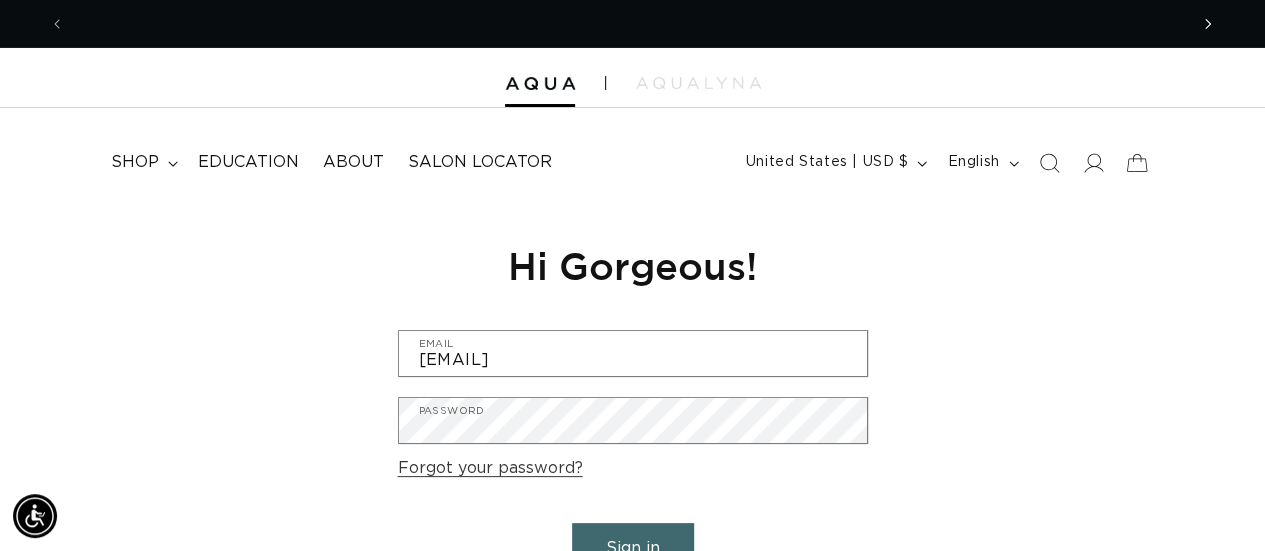 scroll, scrollTop: 0, scrollLeft: 2245, axis: horizontal 